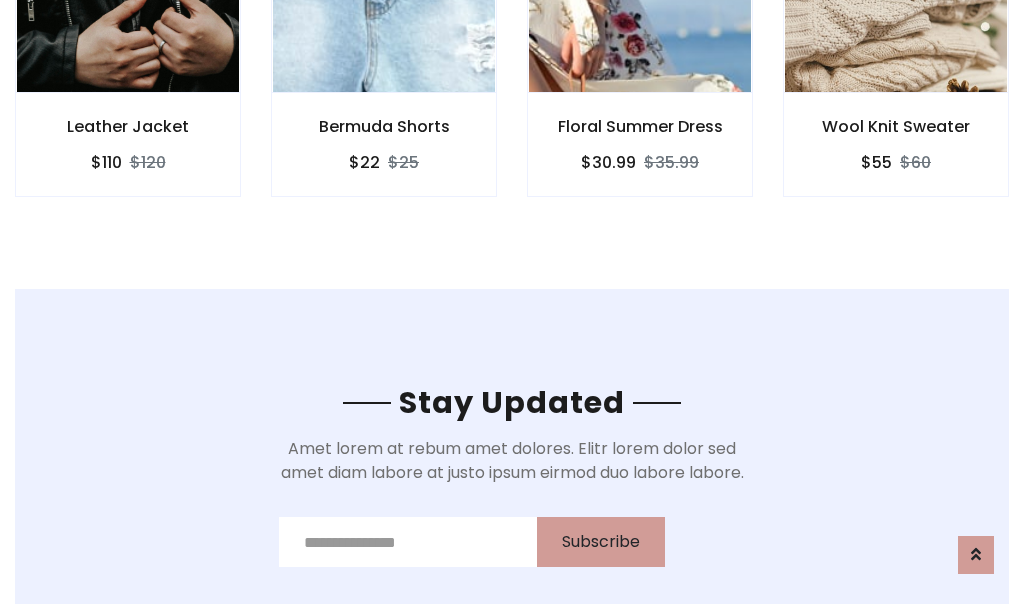 scroll, scrollTop: 3012, scrollLeft: 0, axis: vertical 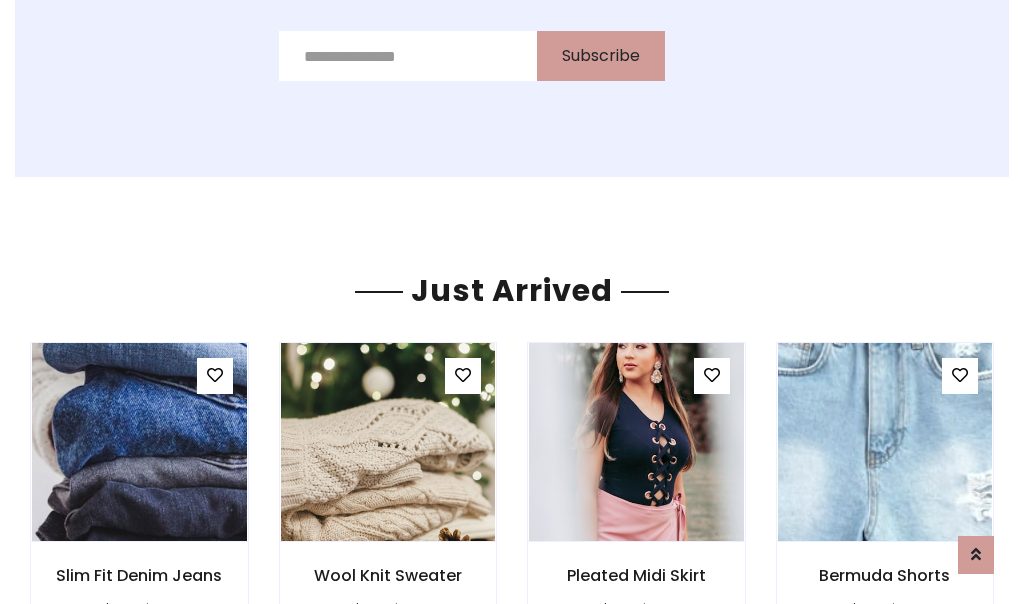 click on "Floral Summer Dress
$30.99
$35.99" at bounding box center [640, -428] 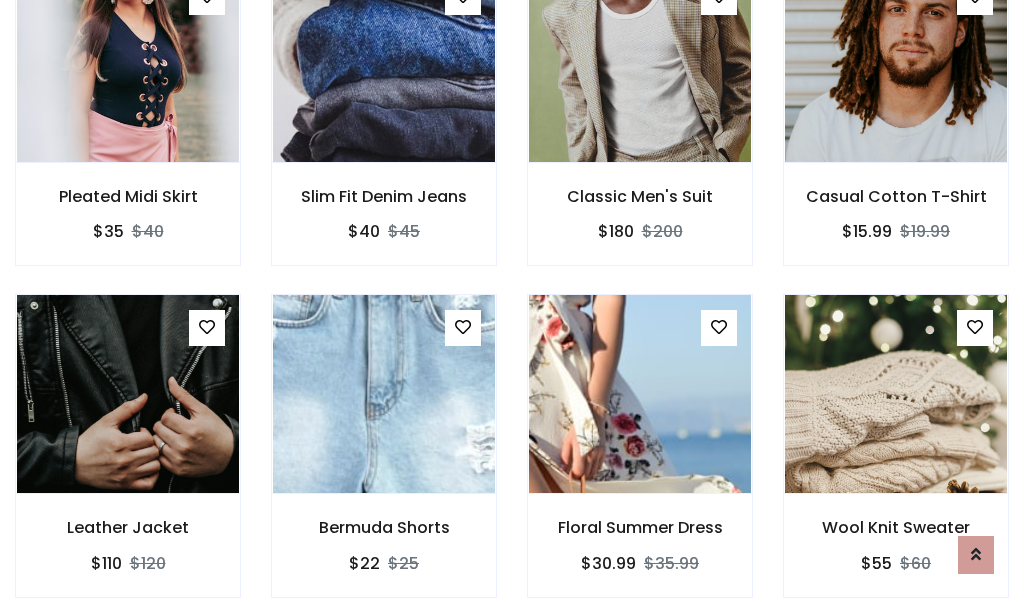 click on "Floral Summer Dress
$30.99
$35.99" at bounding box center [640, 459] 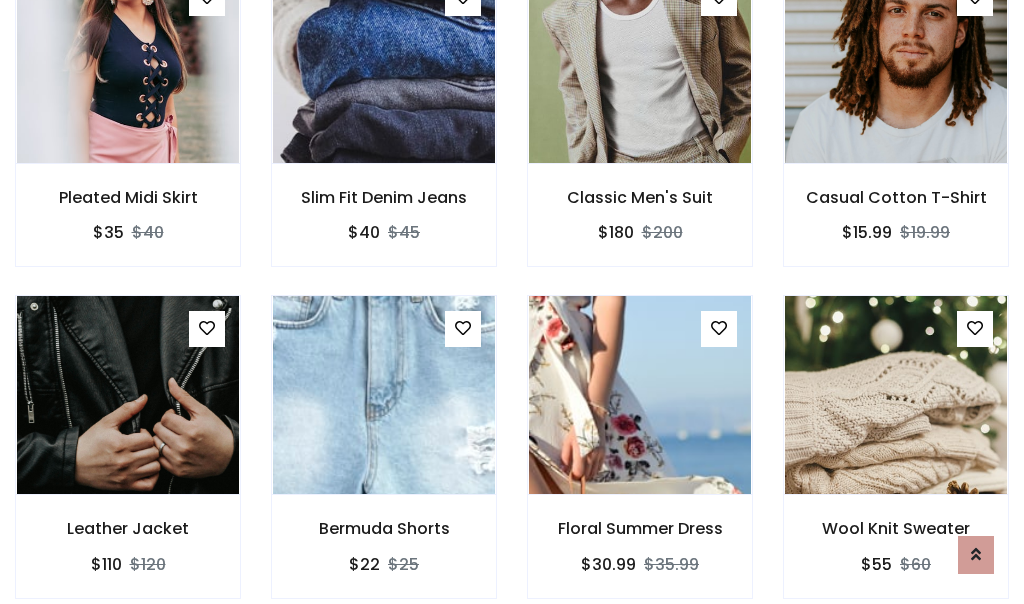 click on "Floral Summer Dress
$30.99
$35.99" at bounding box center [640, 460] 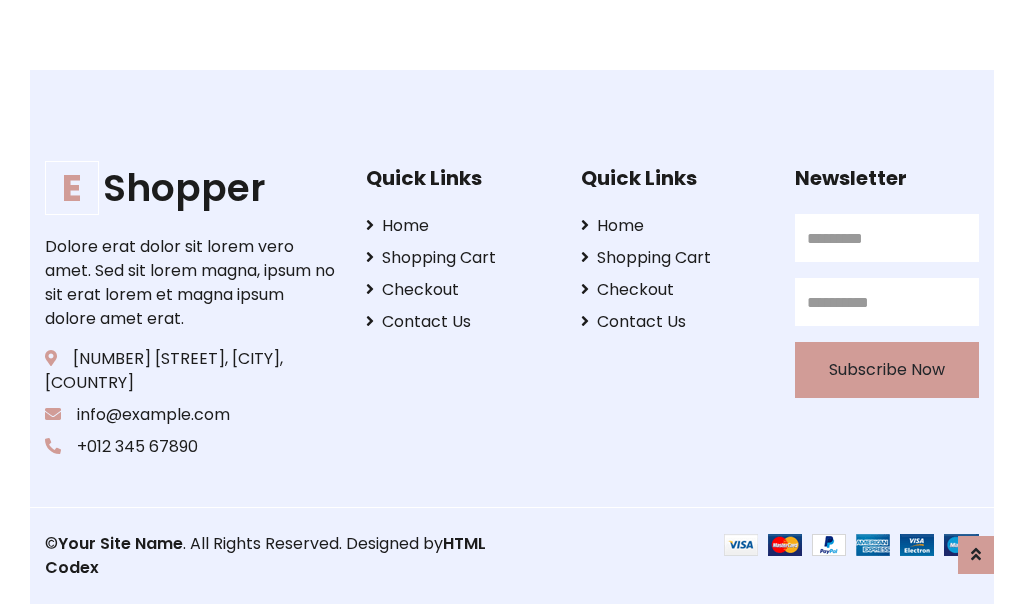 scroll, scrollTop: 3807, scrollLeft: 0, axis: vertical 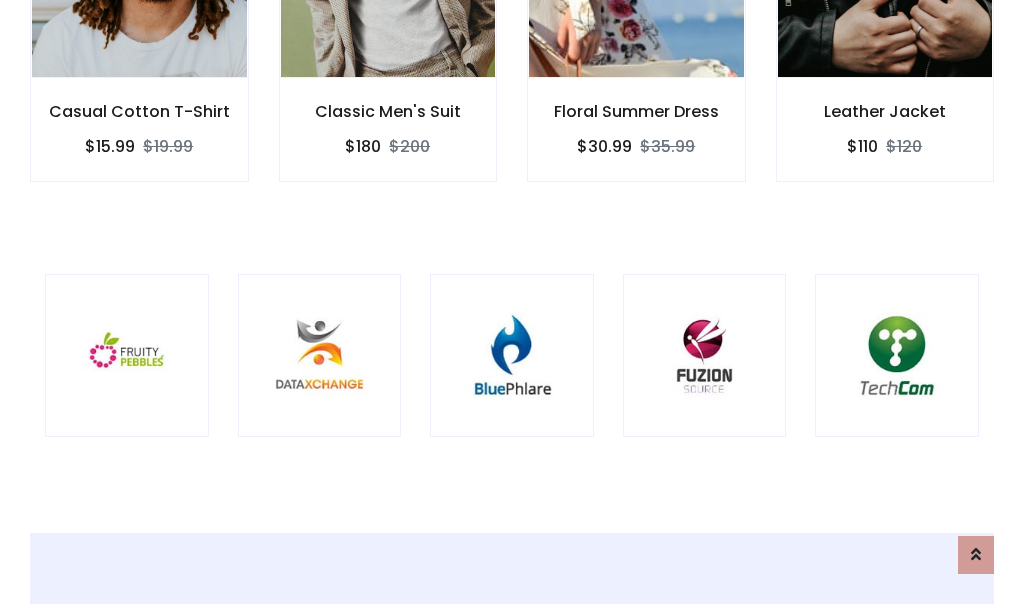 click at bounding box center [512, 356] 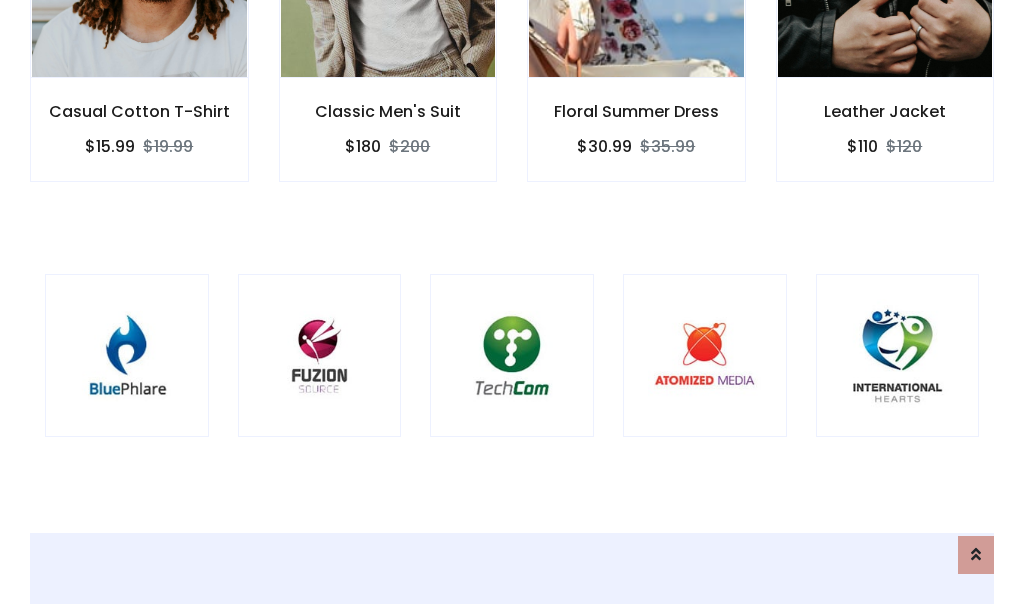 click at bounding box center [512, 356] 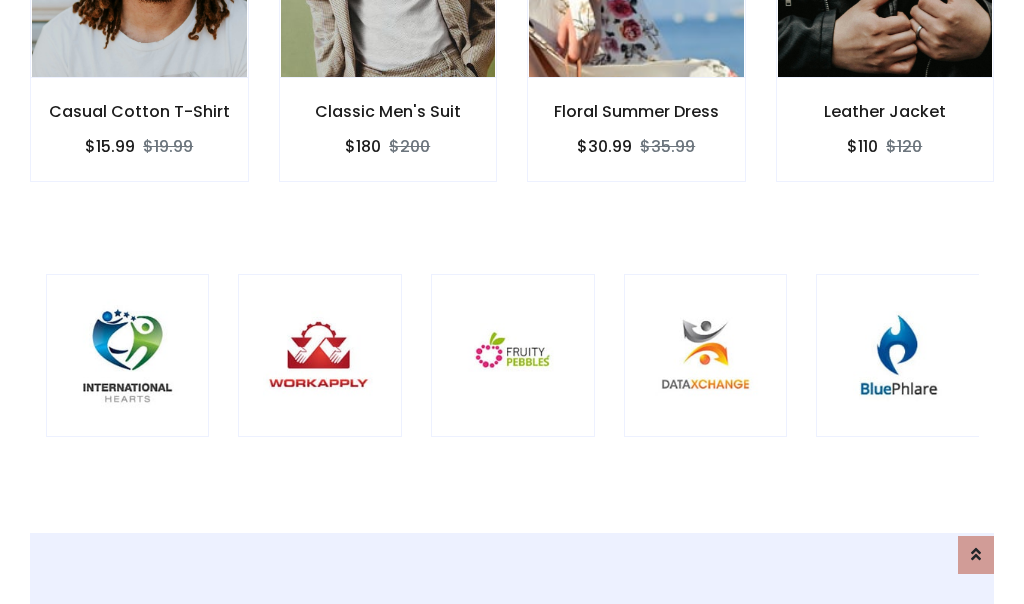 scroll, scrollTop: 0, scrollLeft: 0, axis: both 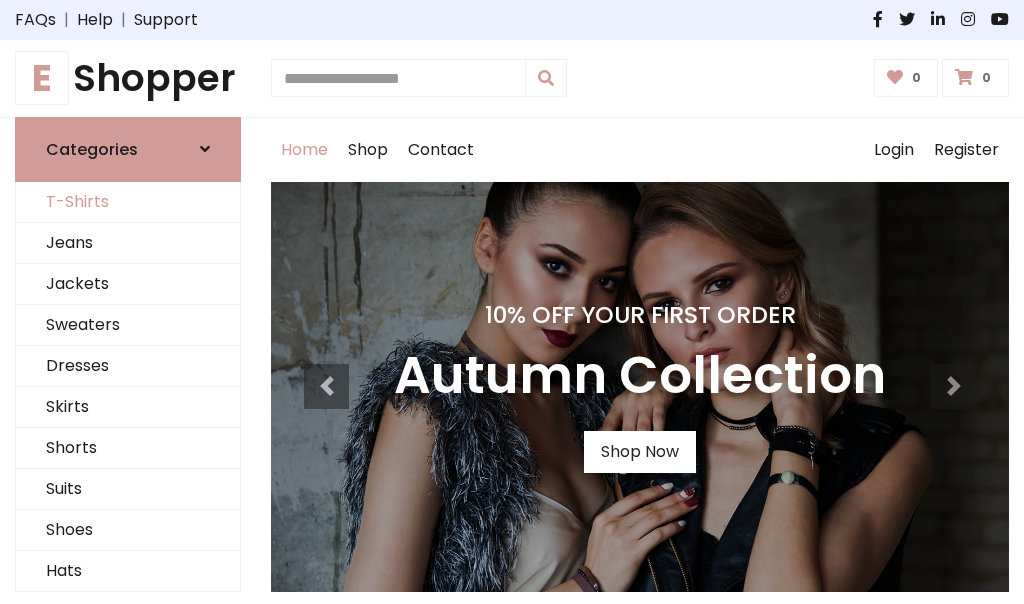 click on "T-Shirts" at bounding box center (128, 202) 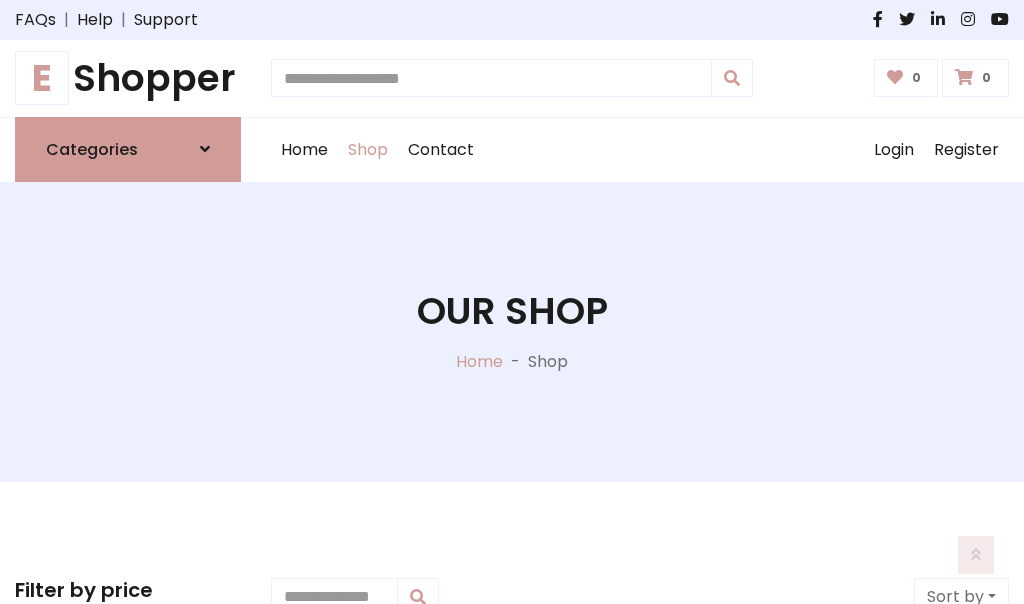 scroll, scrollTop: 802, scrollLeft: 0, axis: vertical 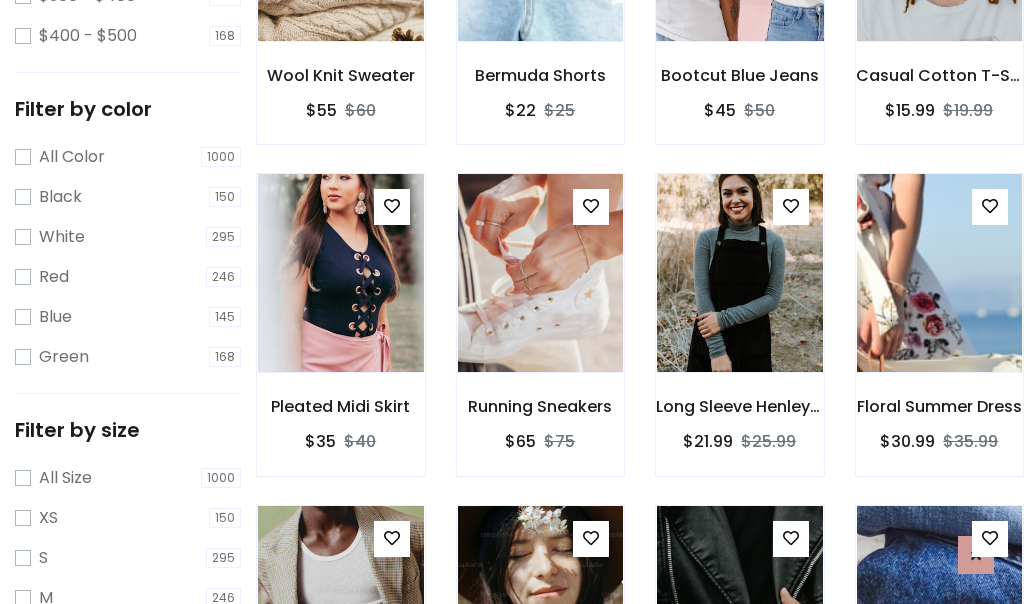 click at bounding box center (739, -58) 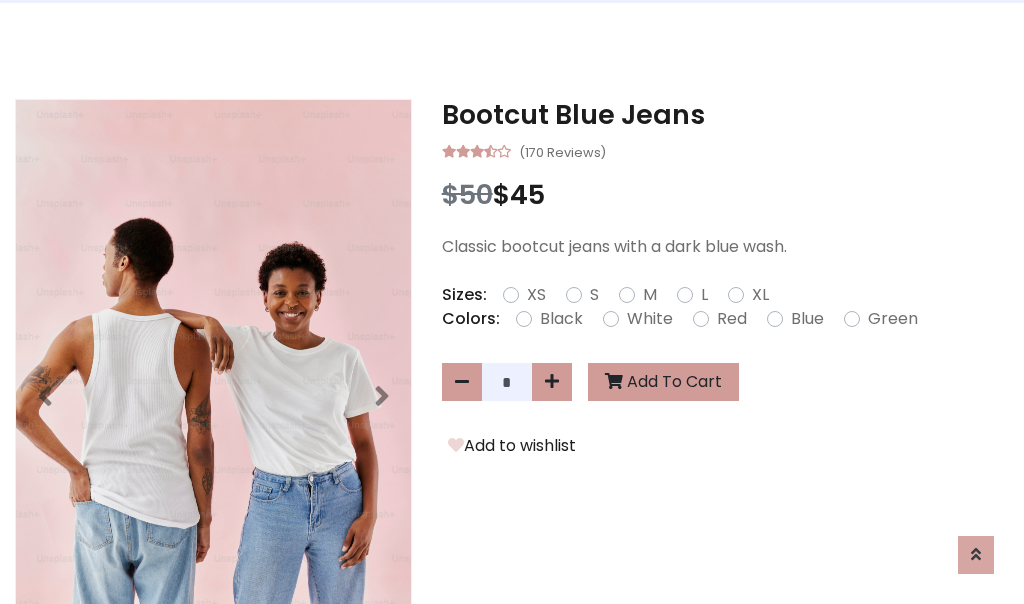 scroll, scrollTop: 0, scrollLeft: 0, axis: both 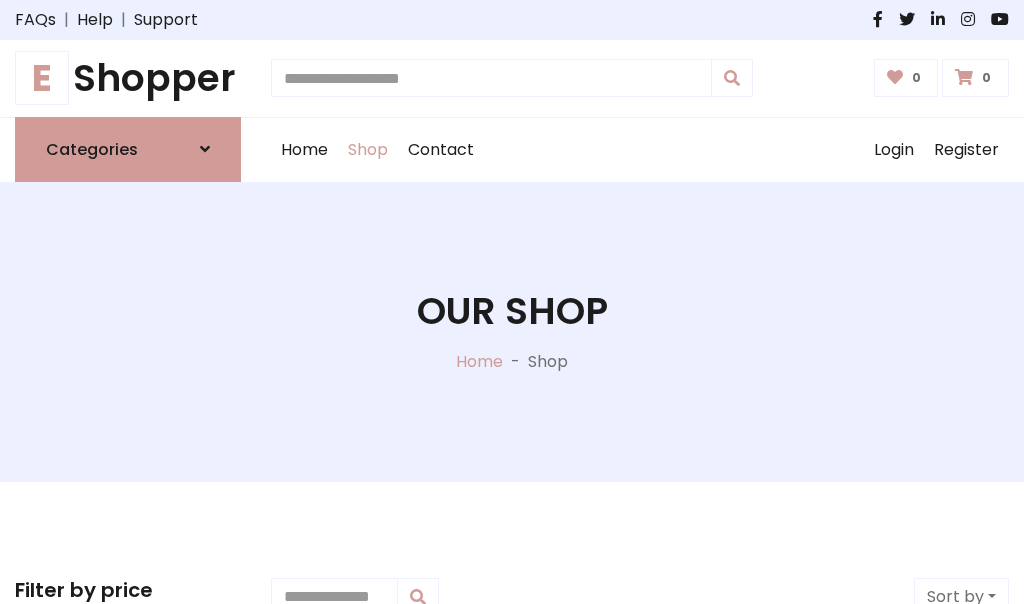 click on "E Shopper" at bounding box center [128, 78] 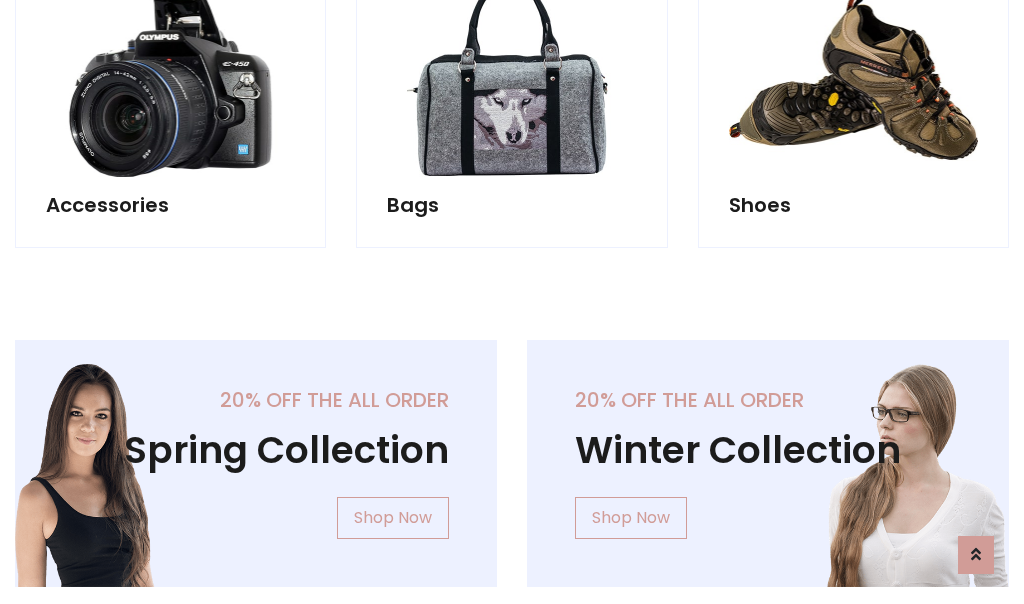 scroll, scrollTop: 1943, scrollLeft: 0, axis: vertical 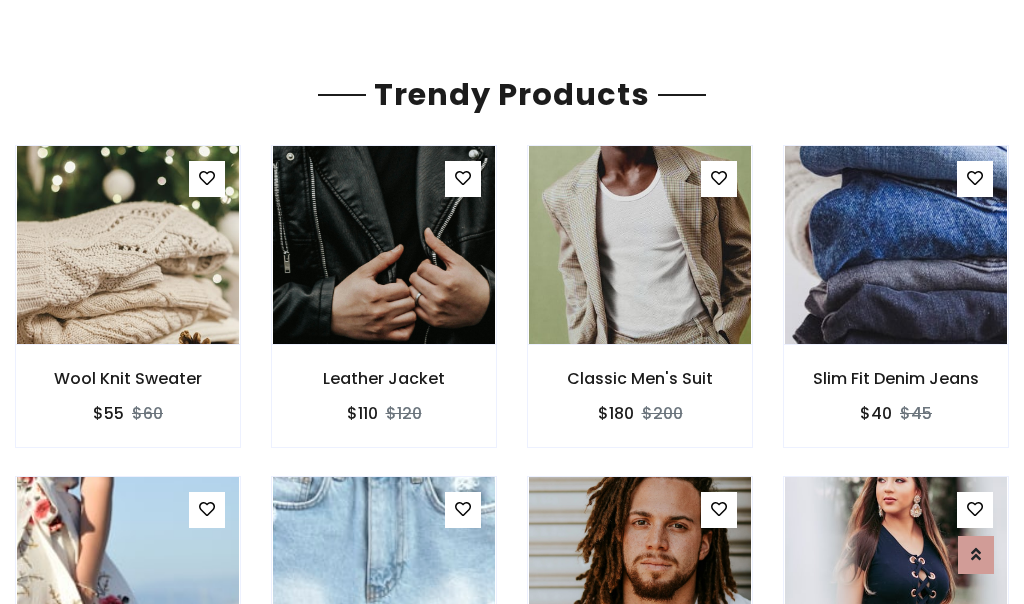 click on "Shop" at bounding box center [368, -1793] 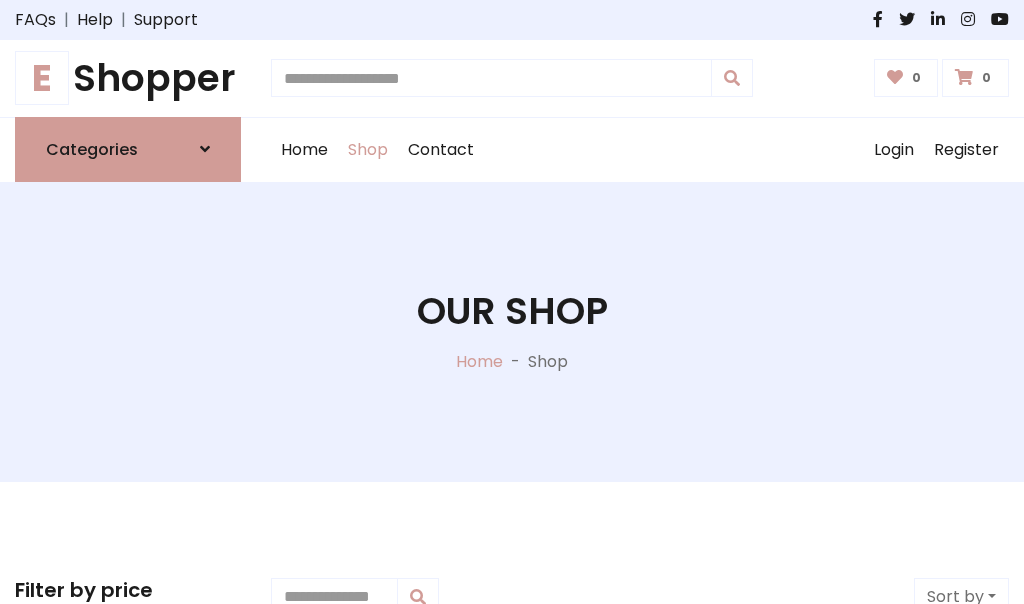 scroll, scrollTop: 0, scrollLeft: 0, axis: both 